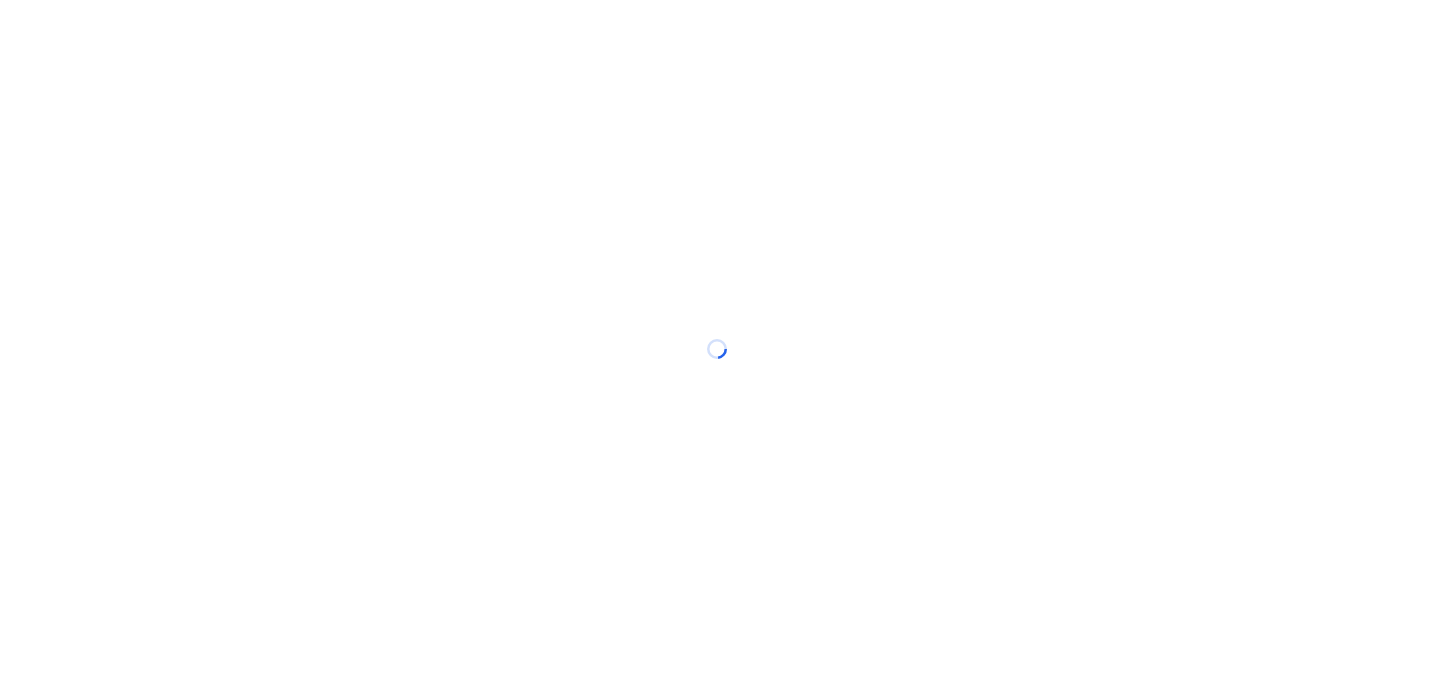 scroll, scrollTop: 0, scrollLeft: 0, axis: both 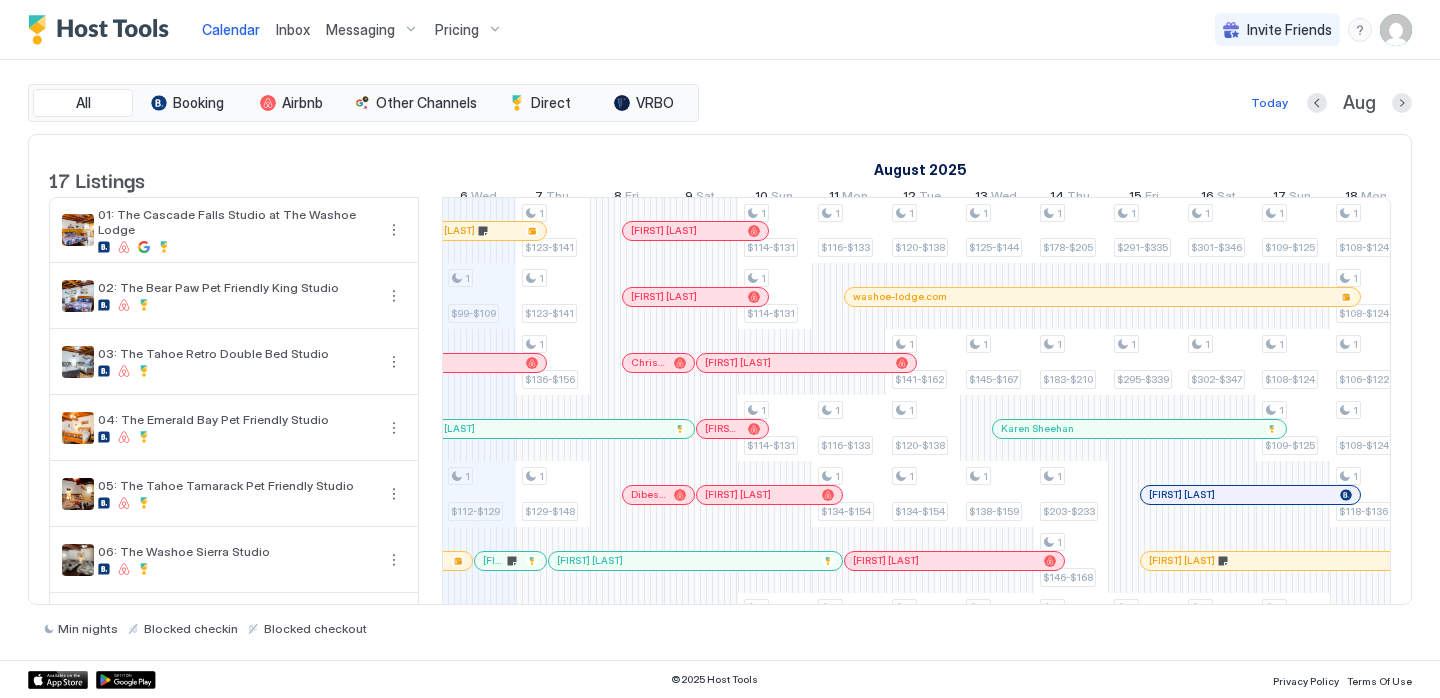 click on "Inbox" at bounding box center (293, 29) 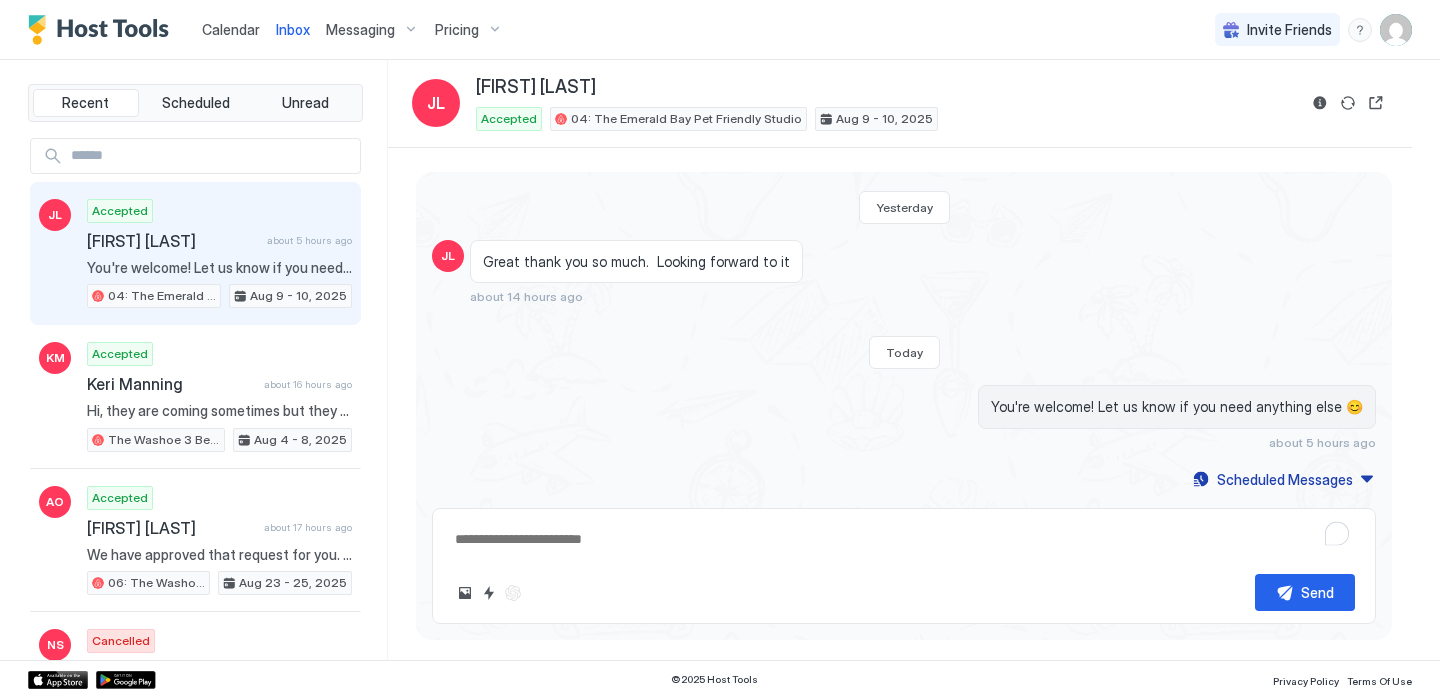 type on "*" 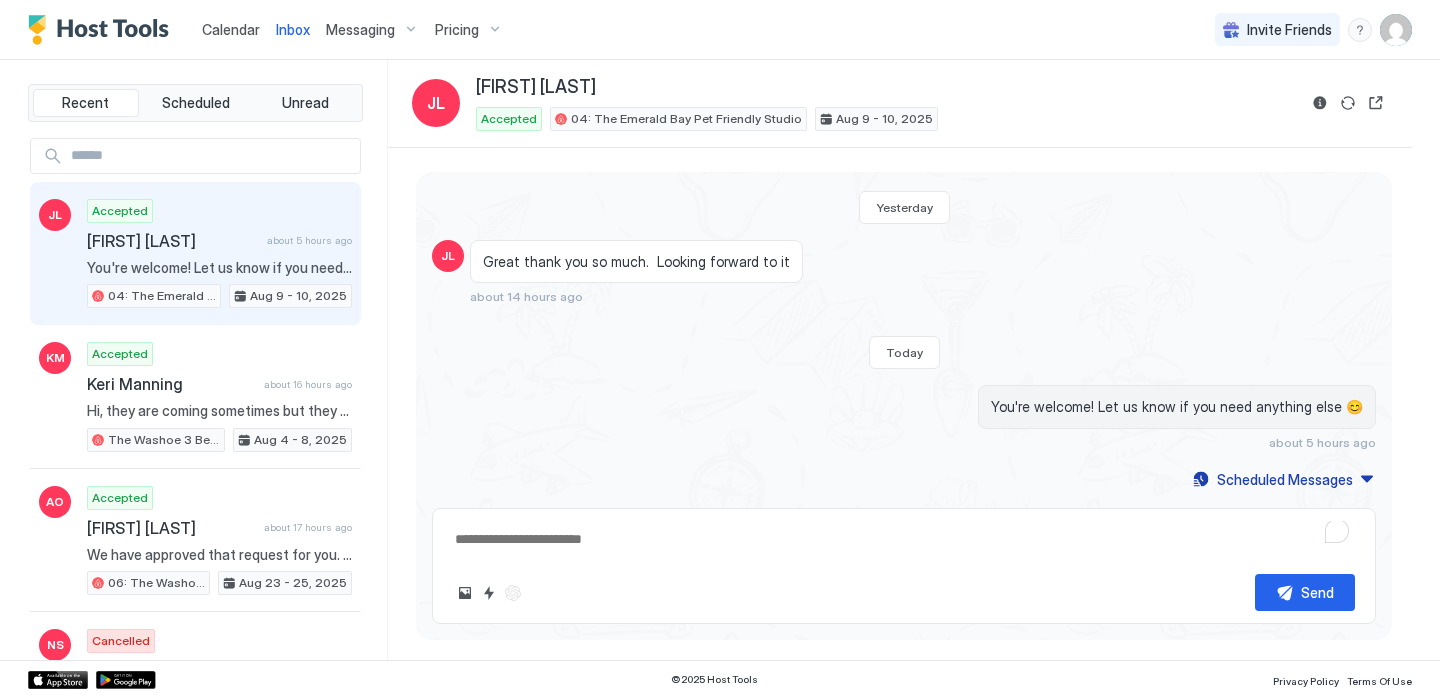 scroll, scrollTop: 230, scrollLeft: 0, axis: vertical 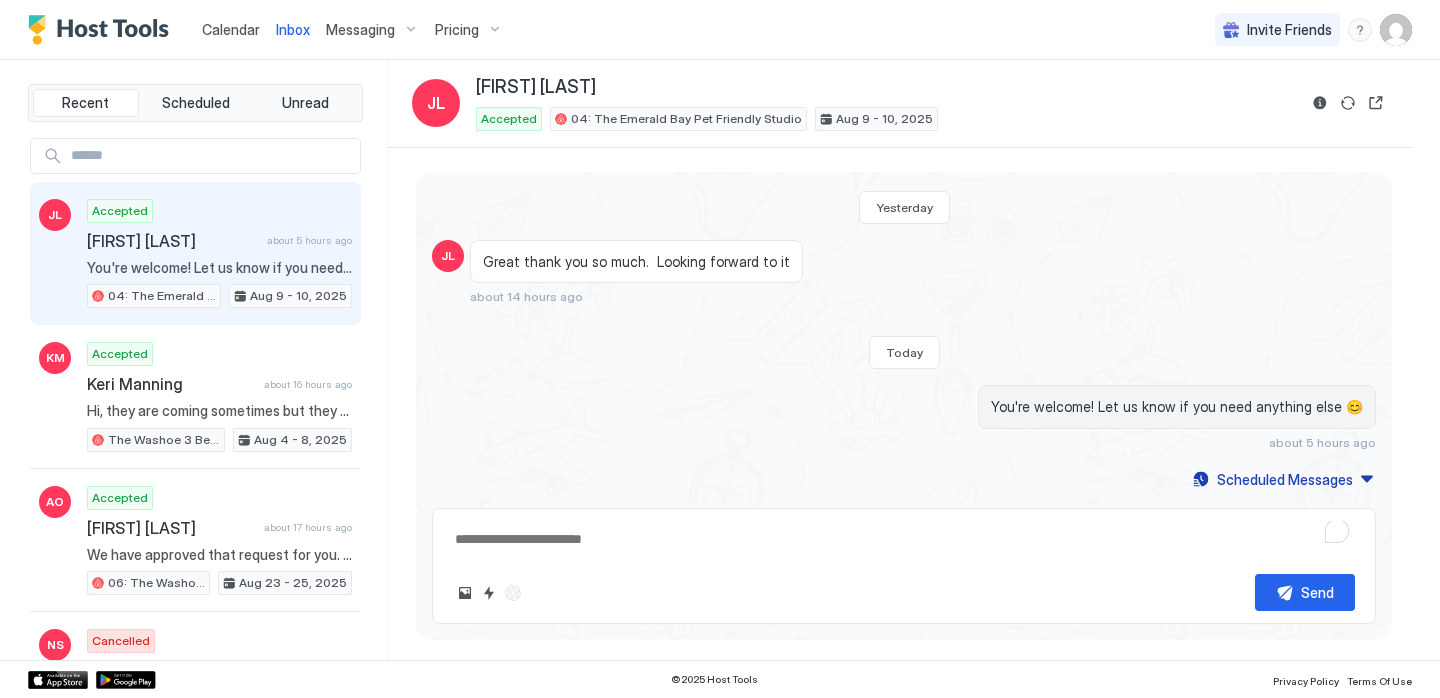 click on "Calendar" at bounding box center (231, 29) 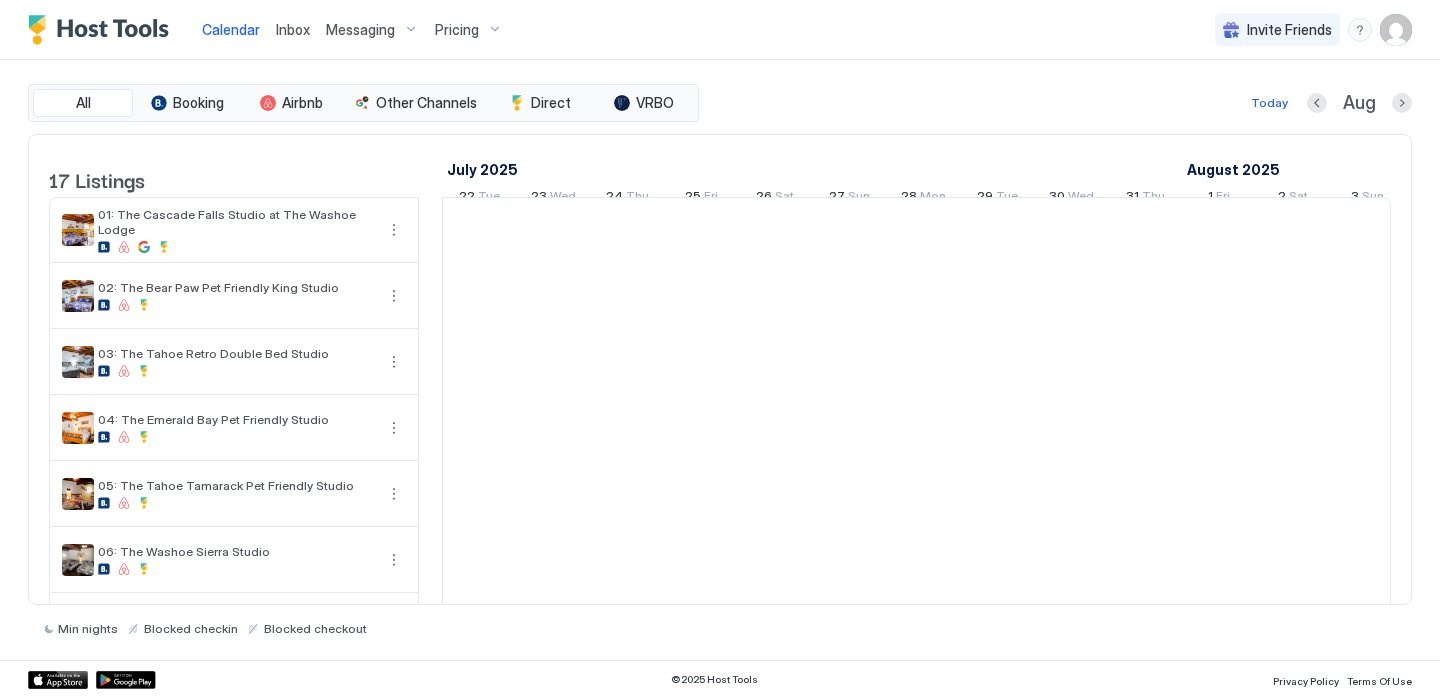 scroll, scrollTop: 0, scrollLeft: 1111, axis: horizontal 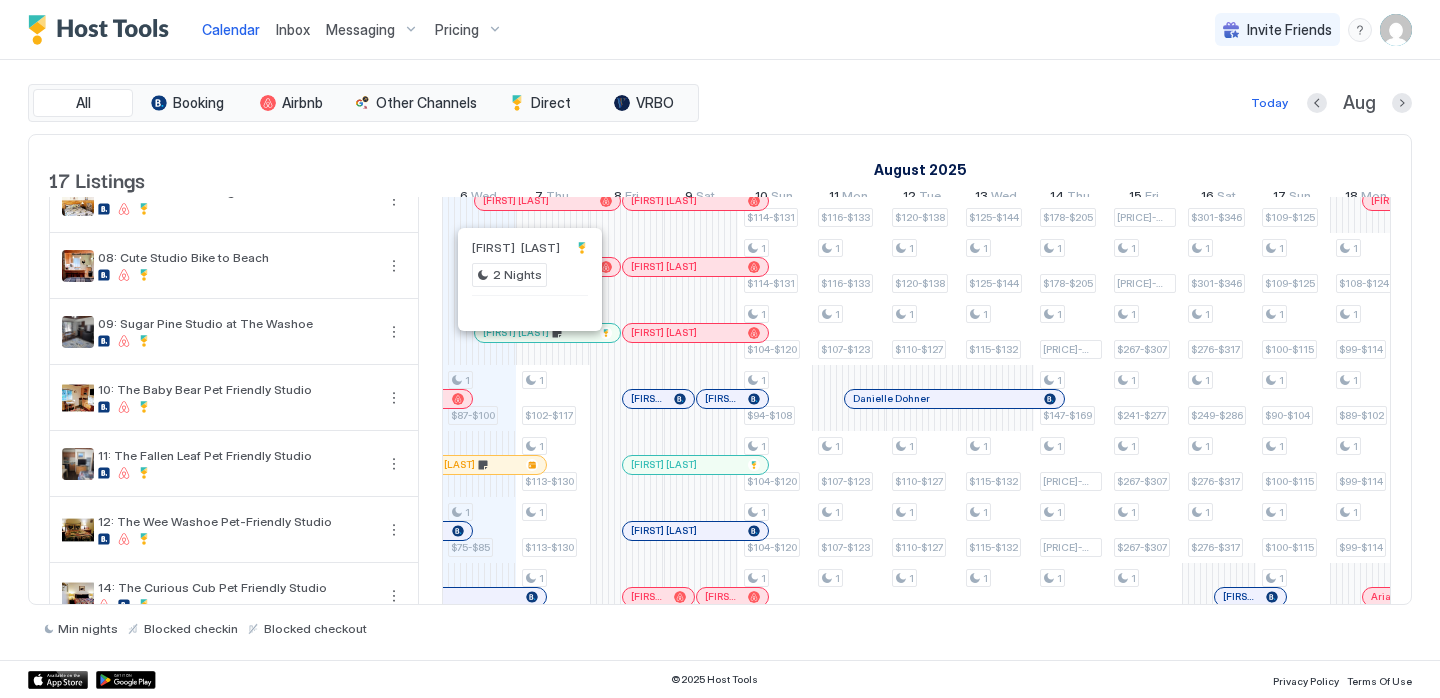 click at bounding box center [523, 333] 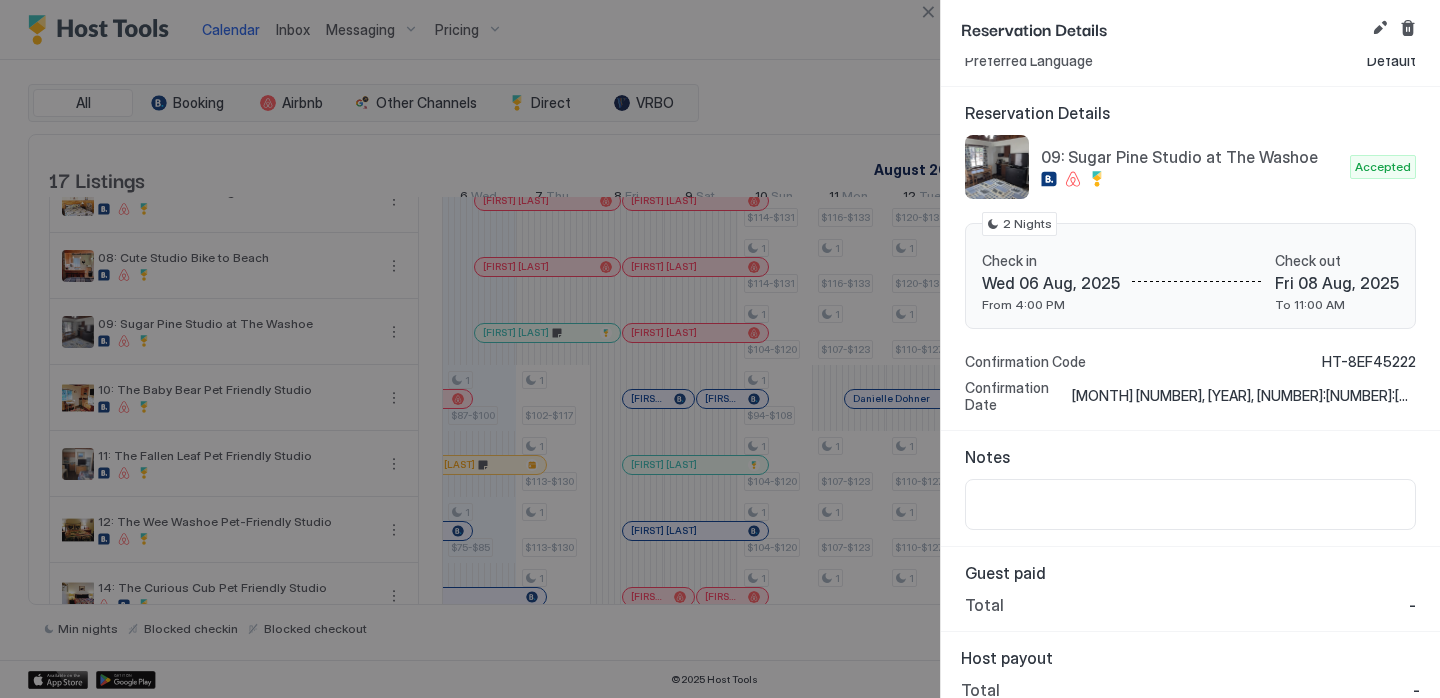 scroll, scrollTop: 0, scrollLeft: 0, axis: both 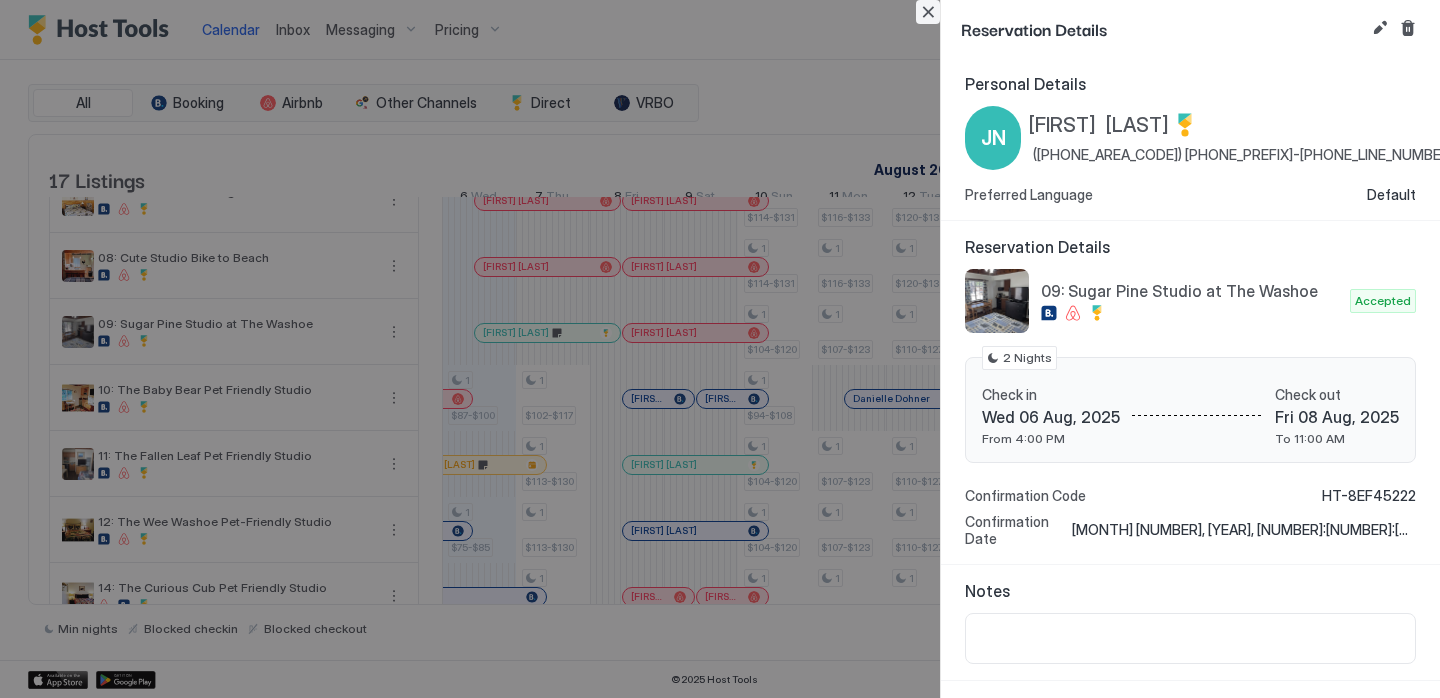 click at bounding box center (928, 12) 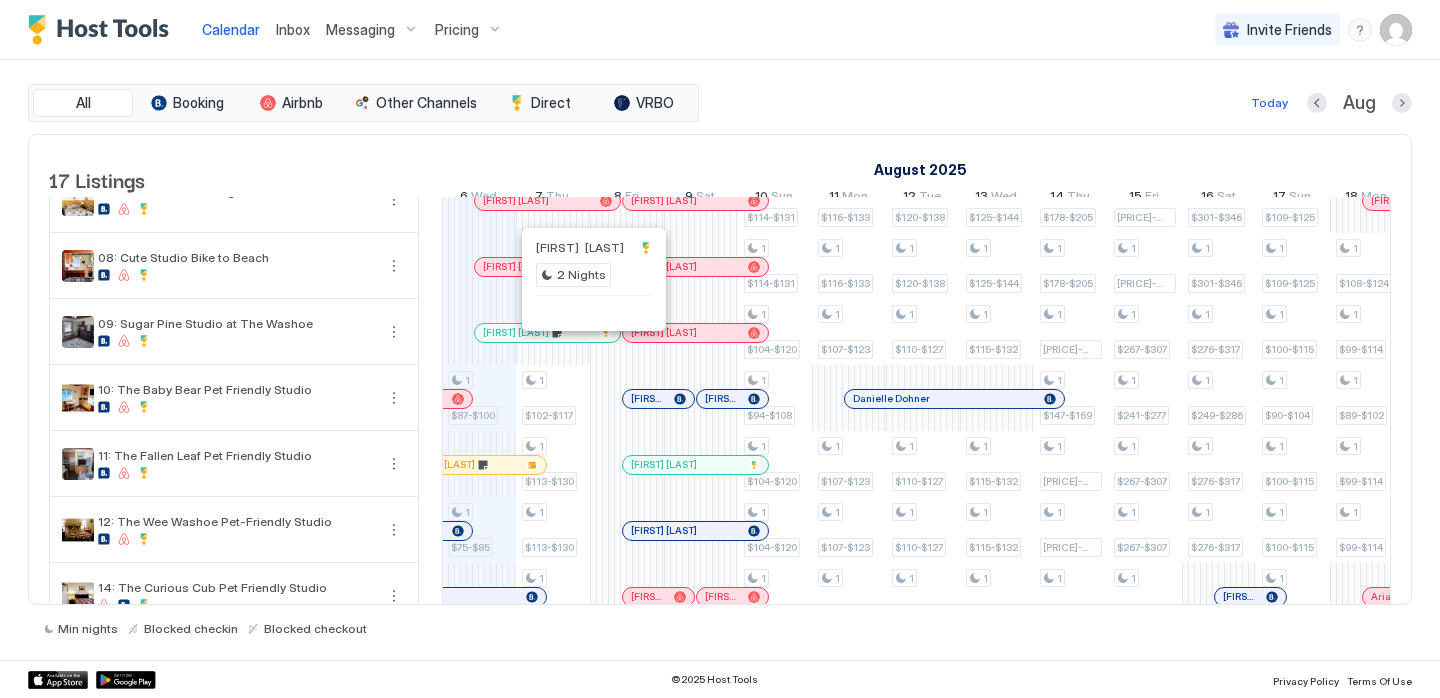 click at bounding box center [587, 333] 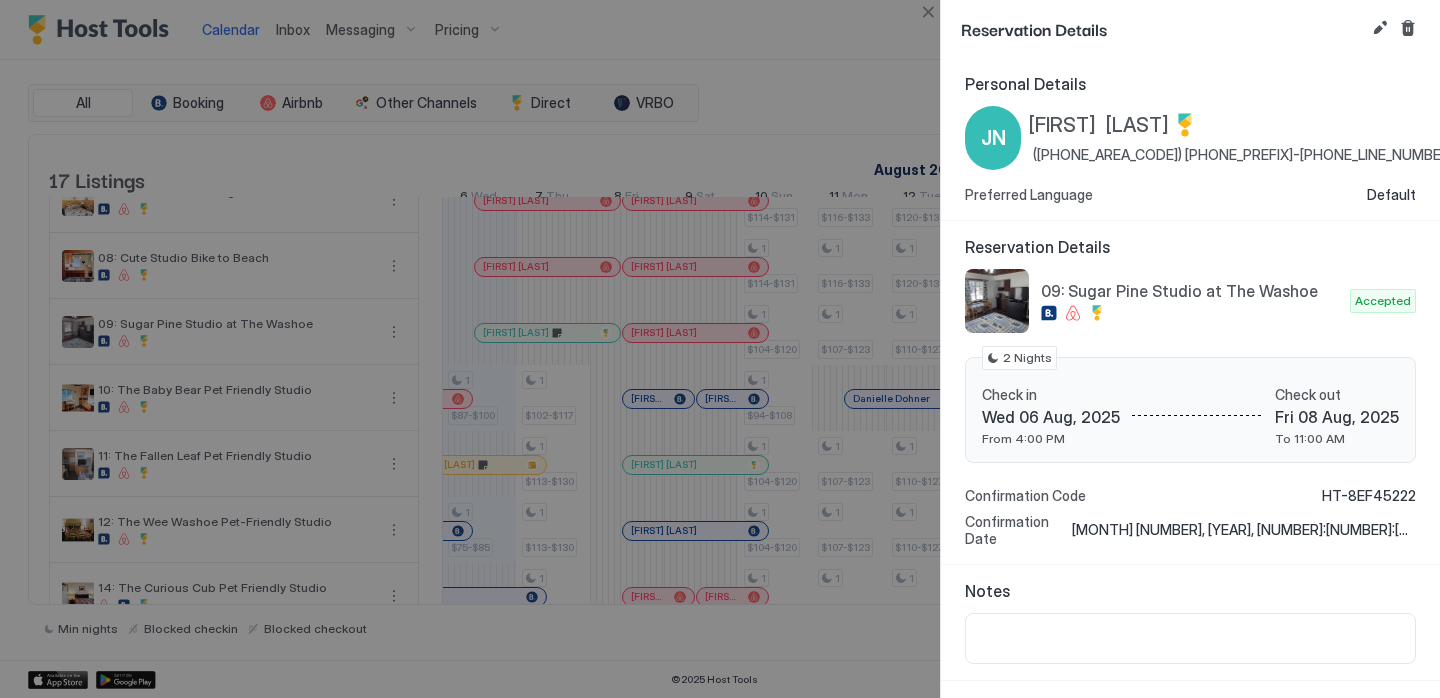 click at bounding box center [720, 349] 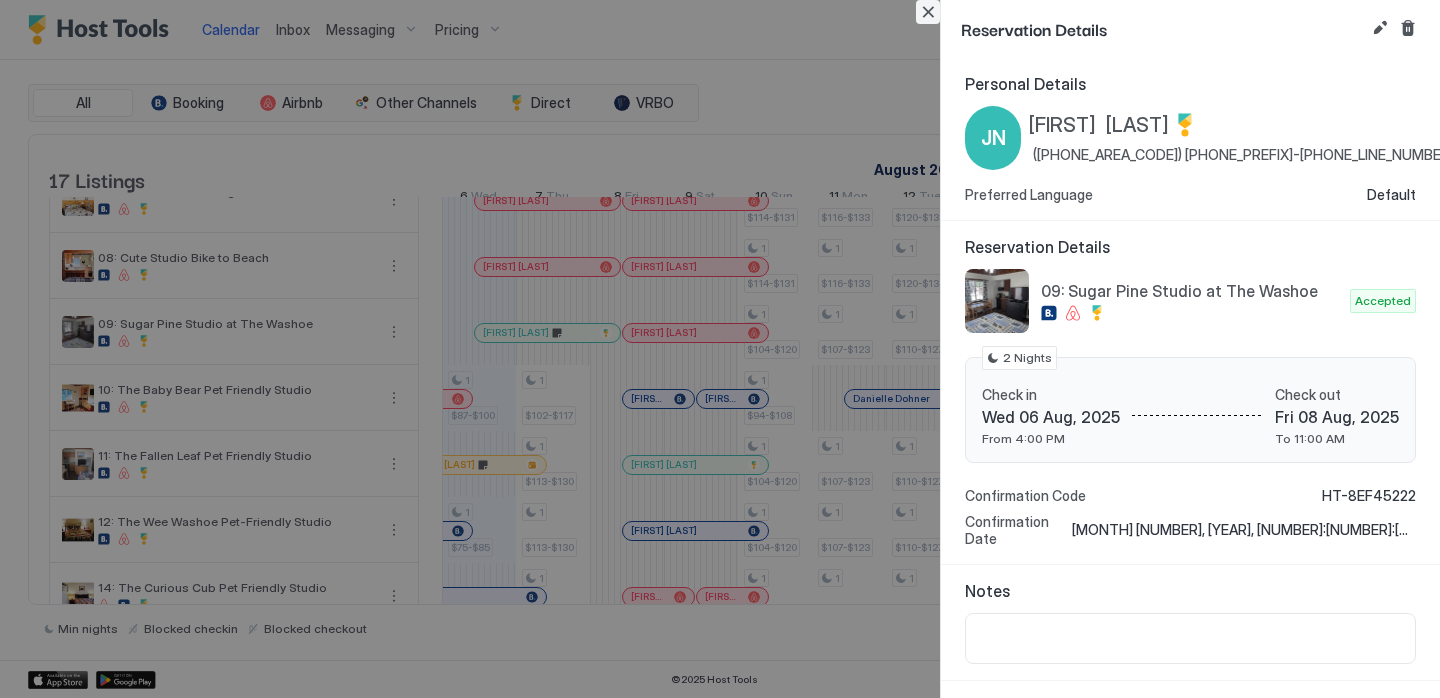 click at bounding box center (928, 12) 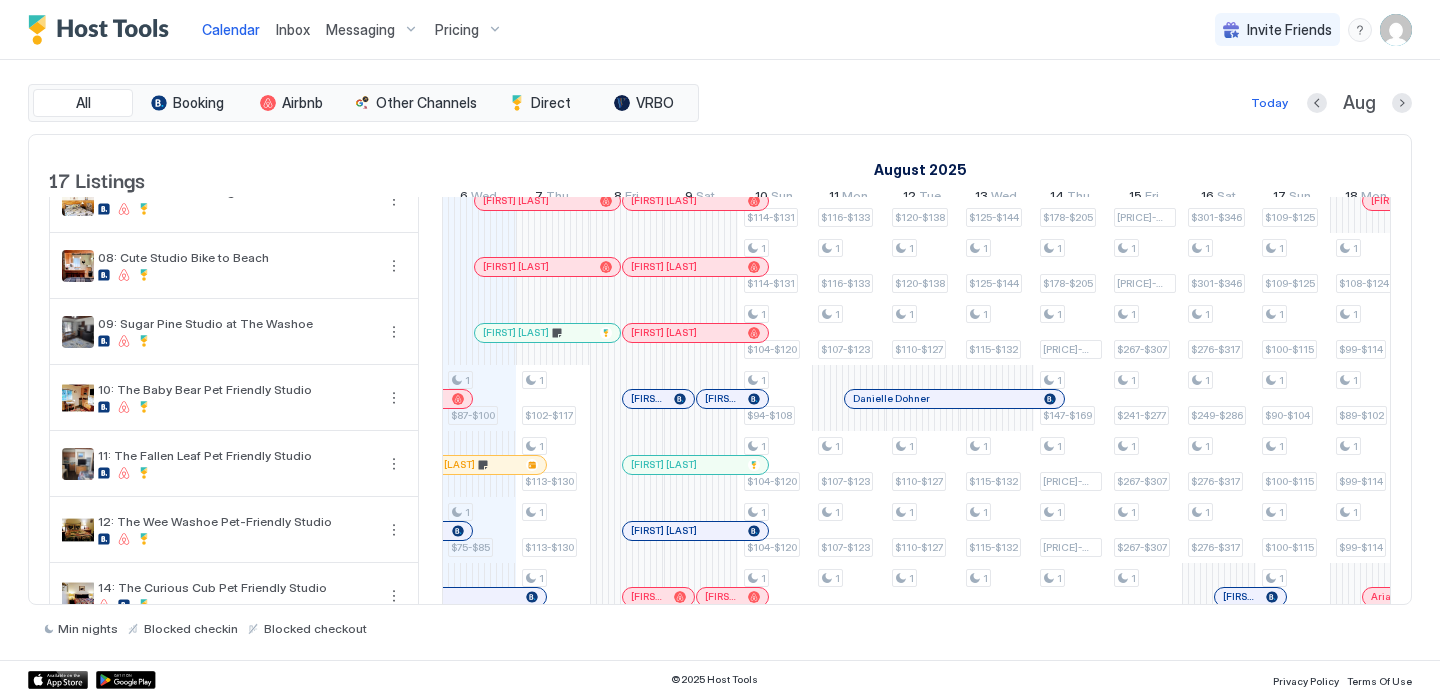 click on "Messaging" at bounding box center (360, 30) 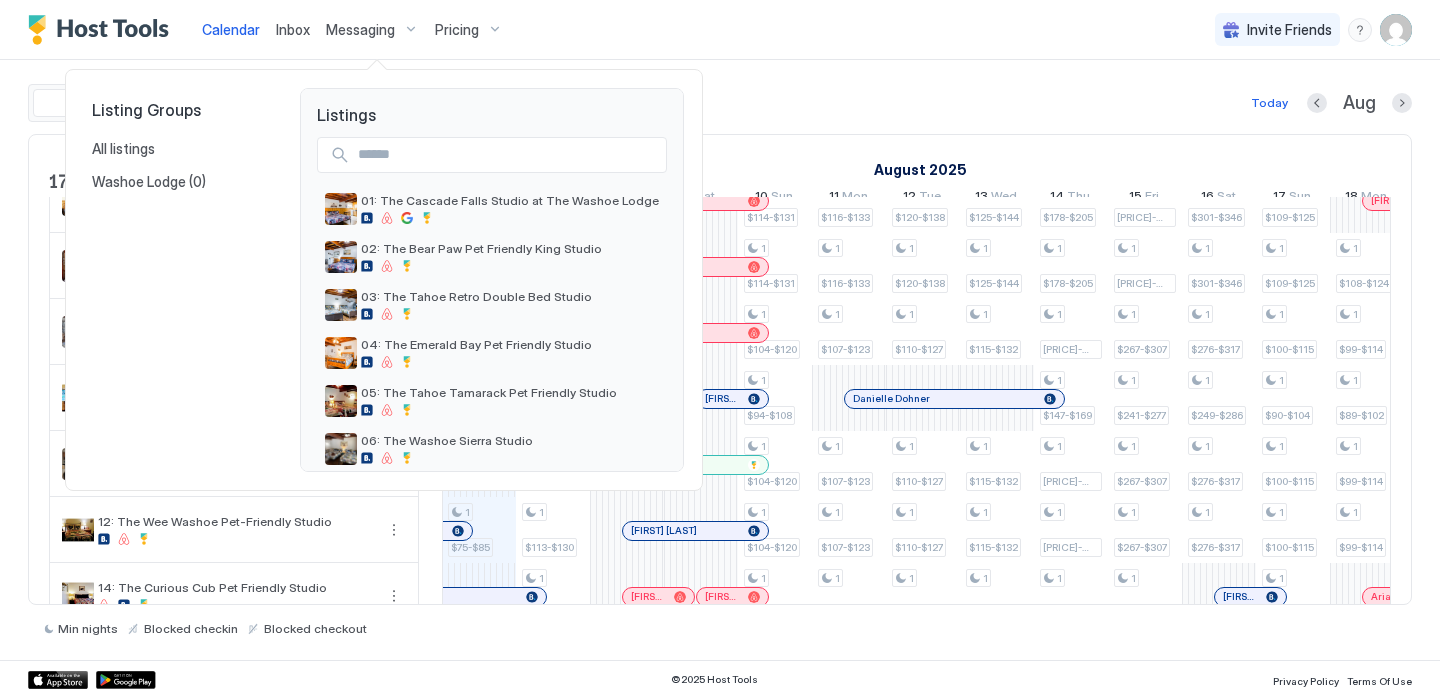 click at bounding box center (720, 349) 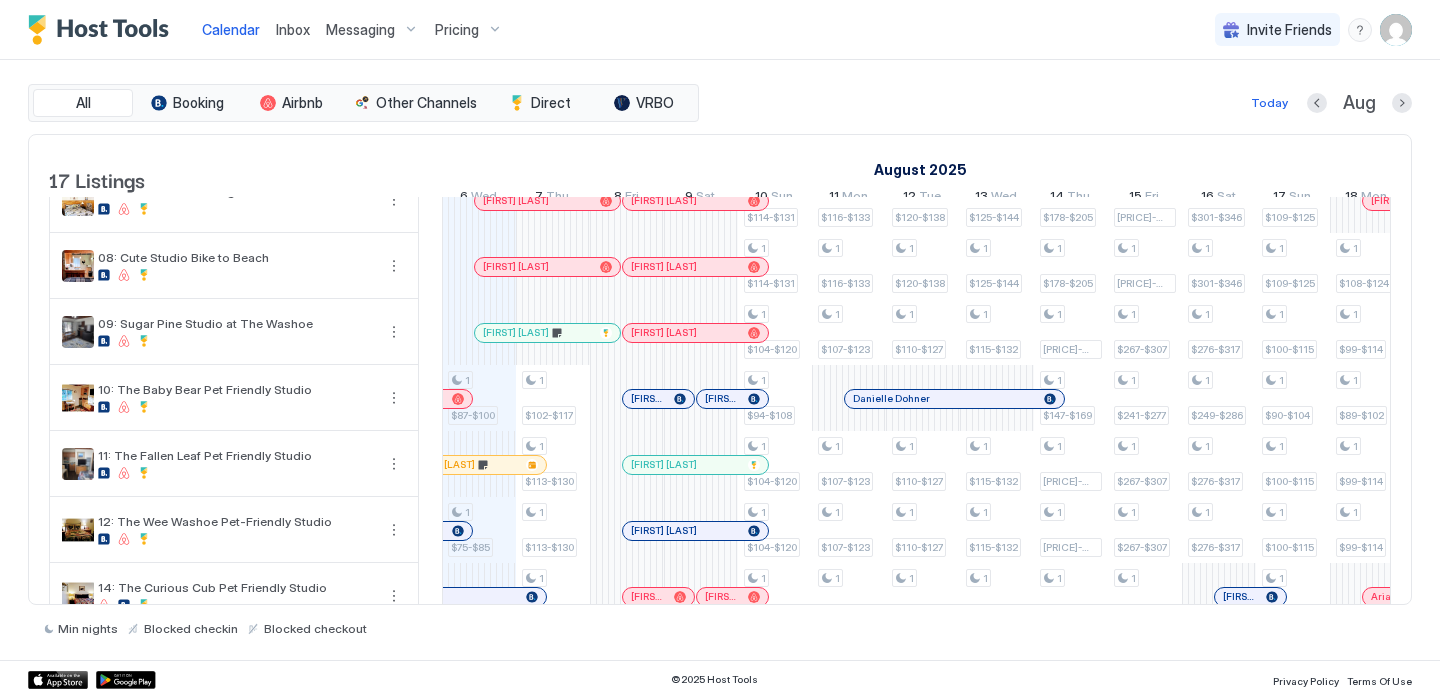 click on "Inbox" at bounding box center [293, 29] 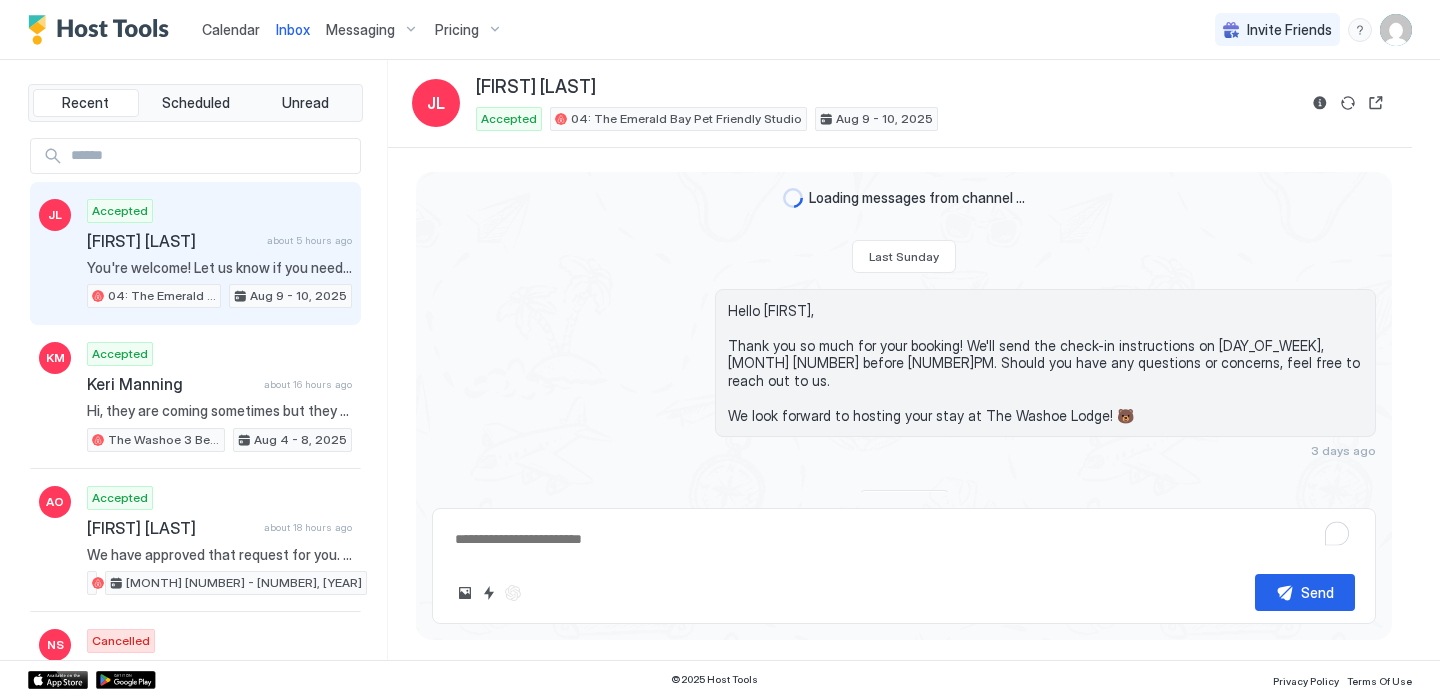 scroll, scrollTop: 282, scrollLeft: 0, axis: vertical 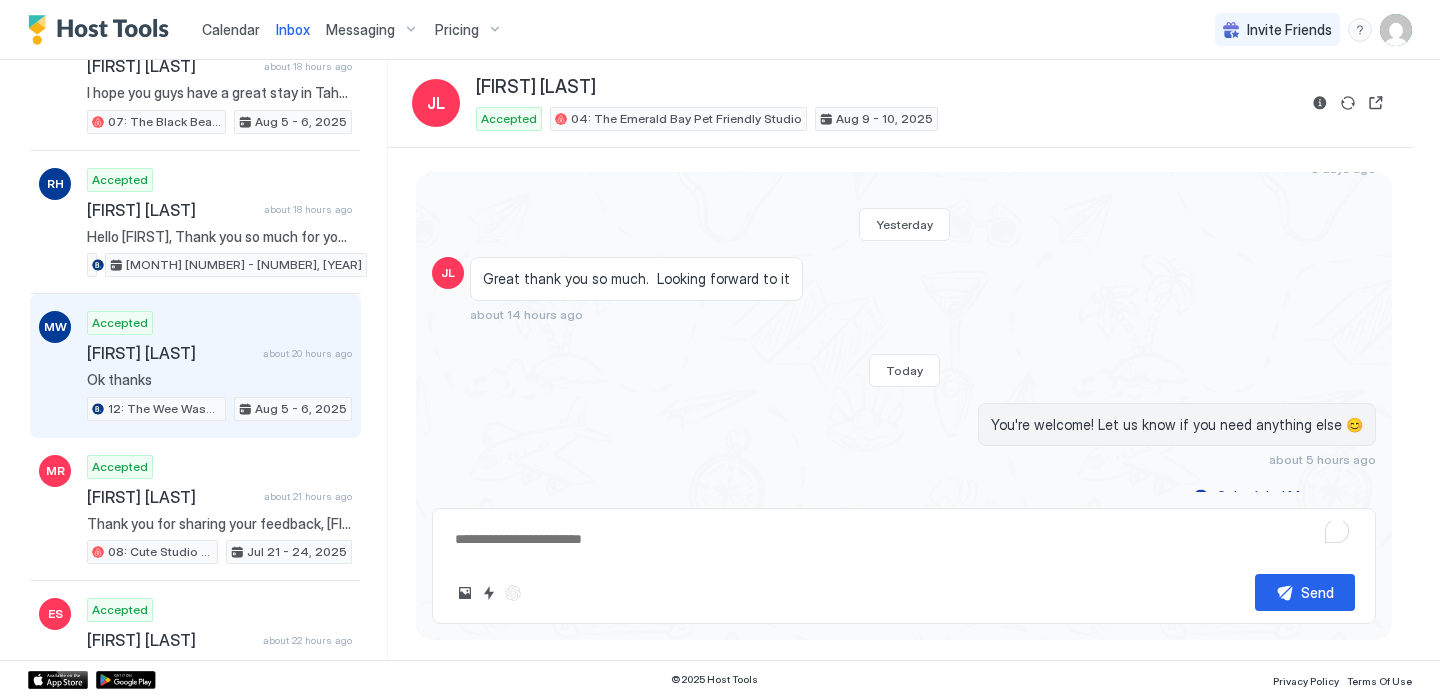 click on "Accepted [FIRST] [LAST] about [NUMBER] hours ago Ok thanks  [NUMBER]: The Wee Washoe Pet-Friendly Studio [MONTH] [NUMBER] - [NUMBER], [YEAR]" at bounding box center [219, 366] 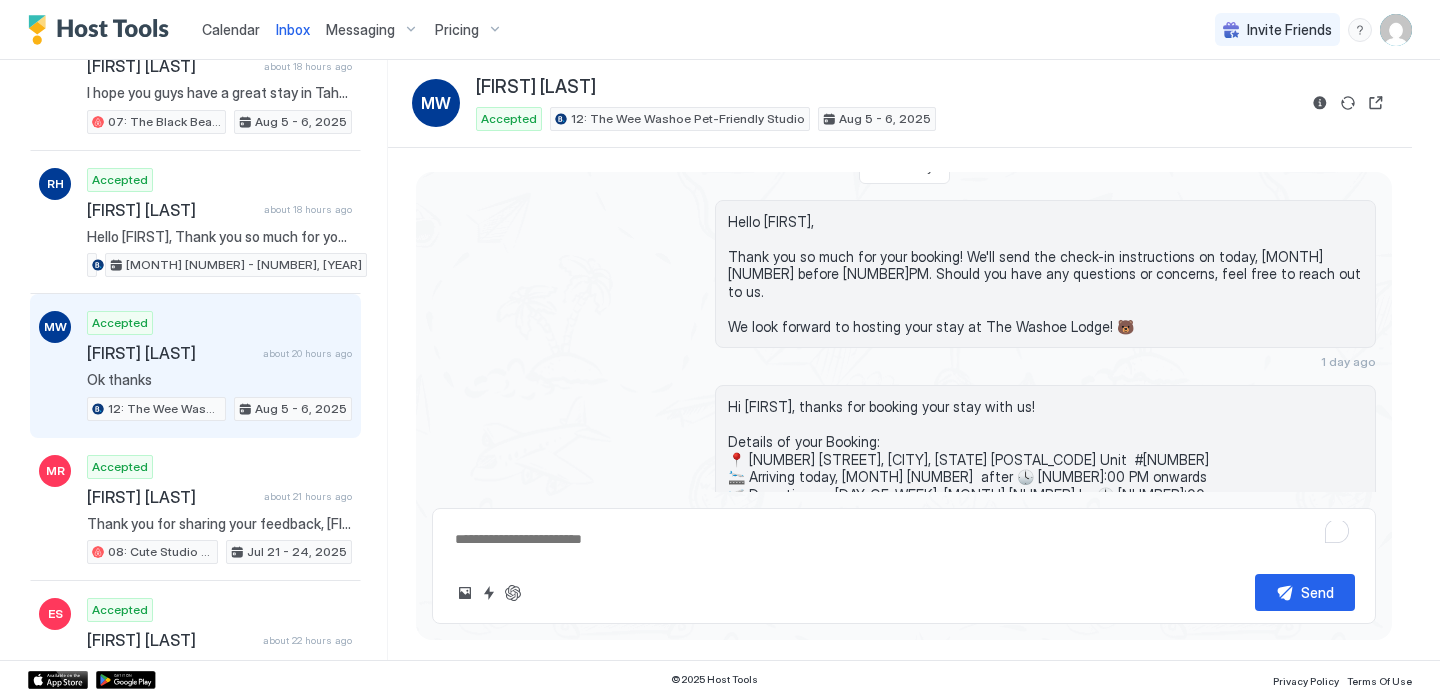scroll, scrollTop: 0, scrollLeft: 0, axis: both 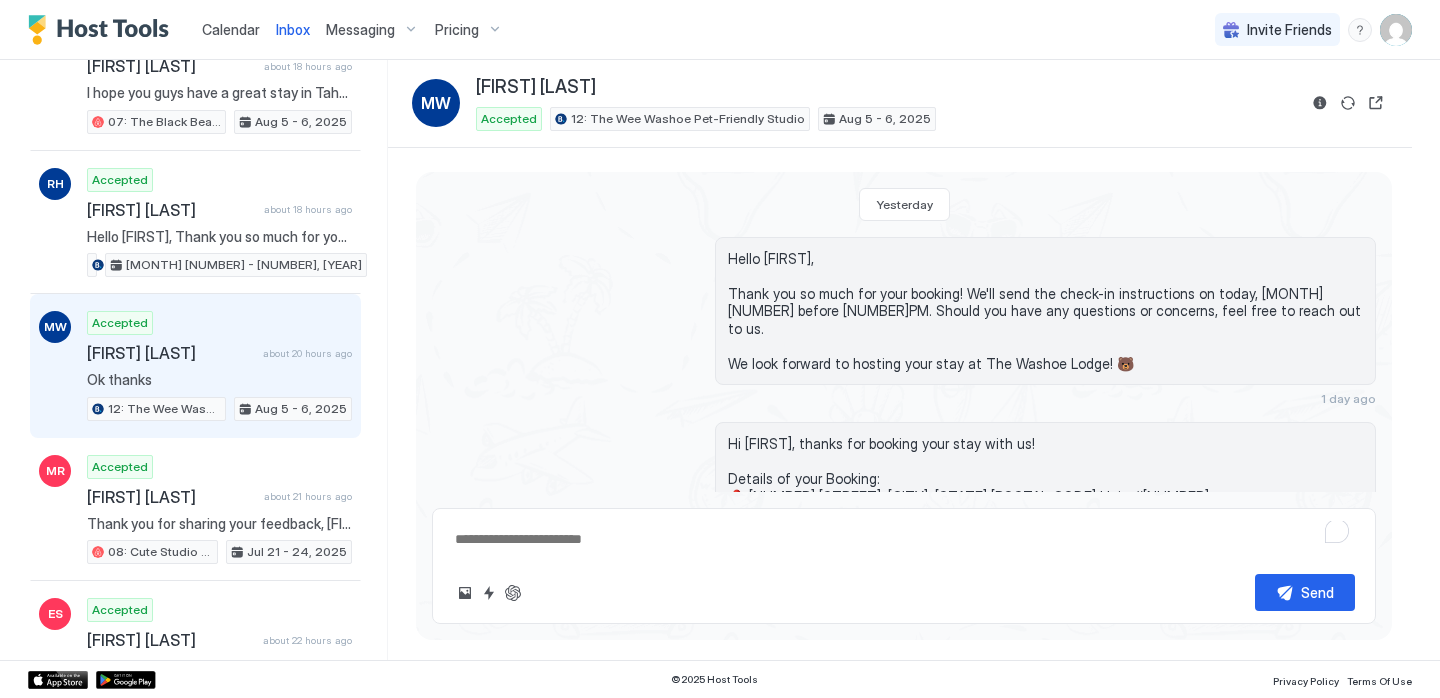 click on "Calendar" at bounding box center [231, 29] 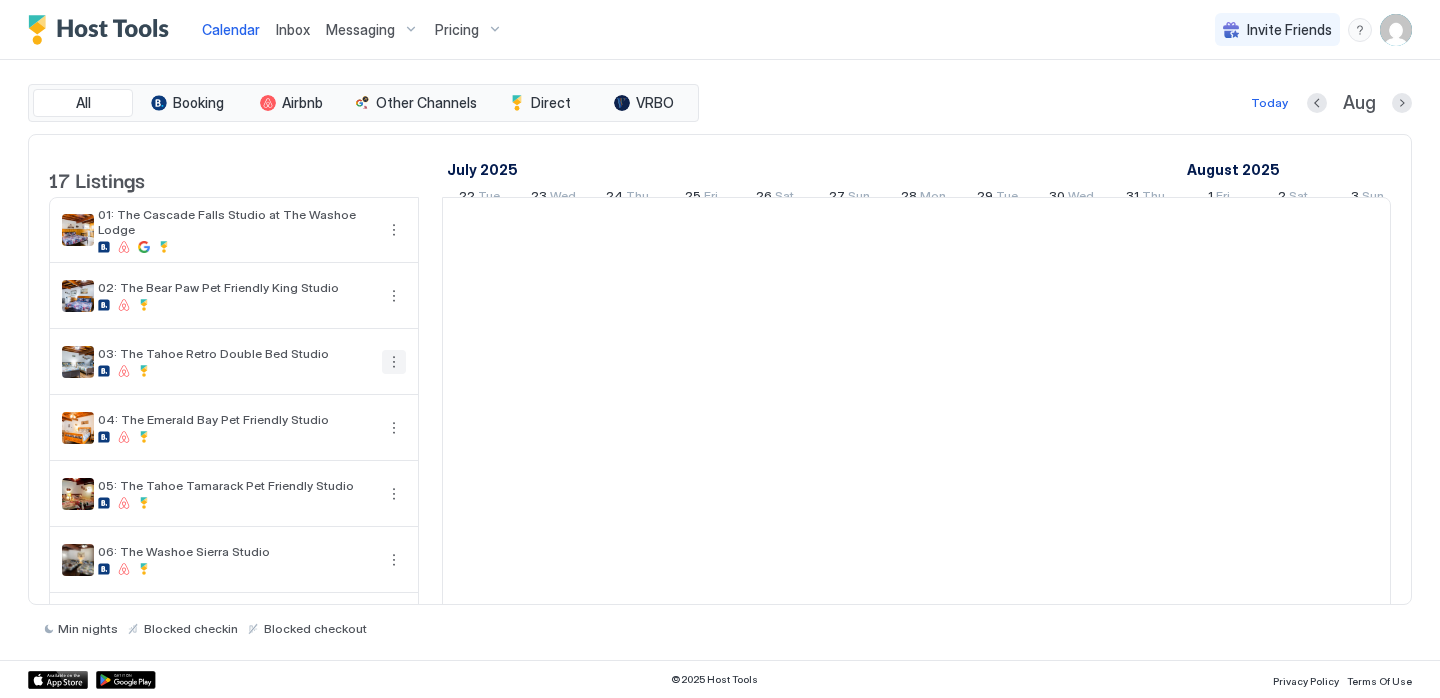 scroll, scrollTop: 0, scrollLeft: 1111, axis: horizontal 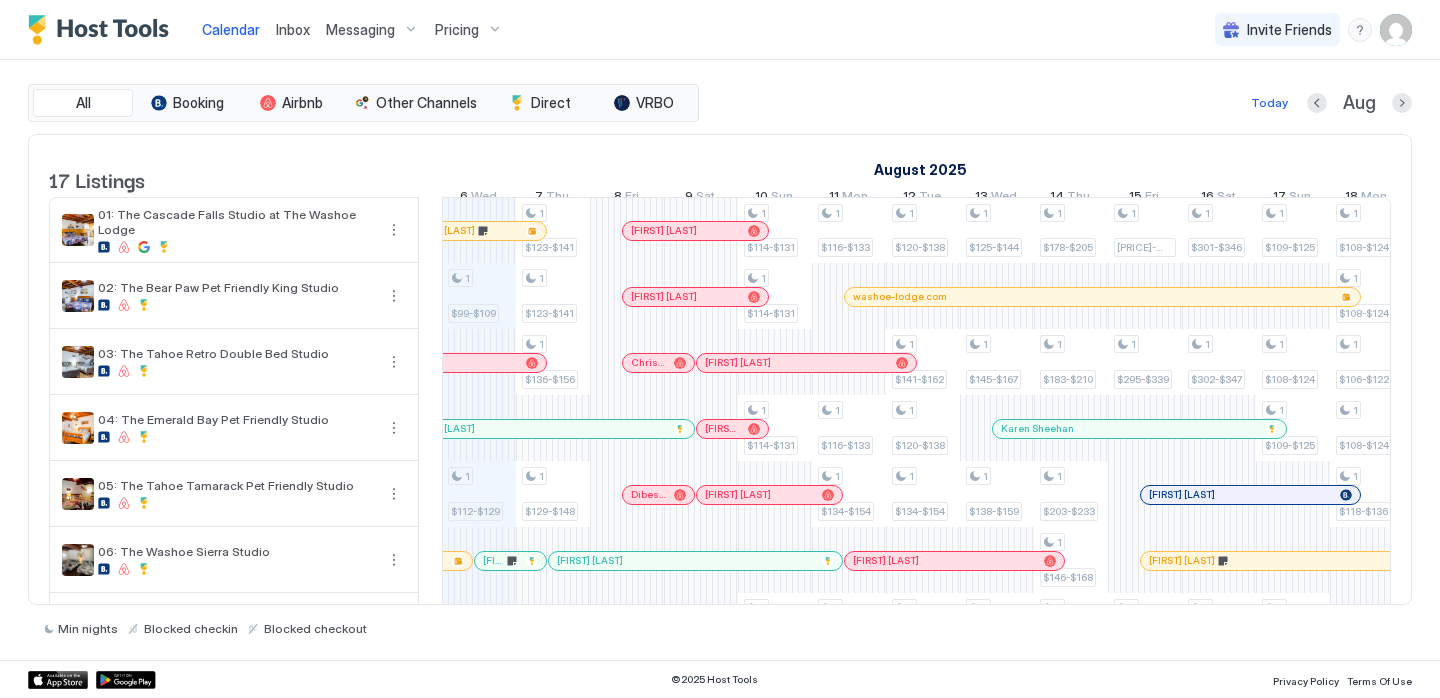 click on "Inbox" at bounding box center [293, 29] 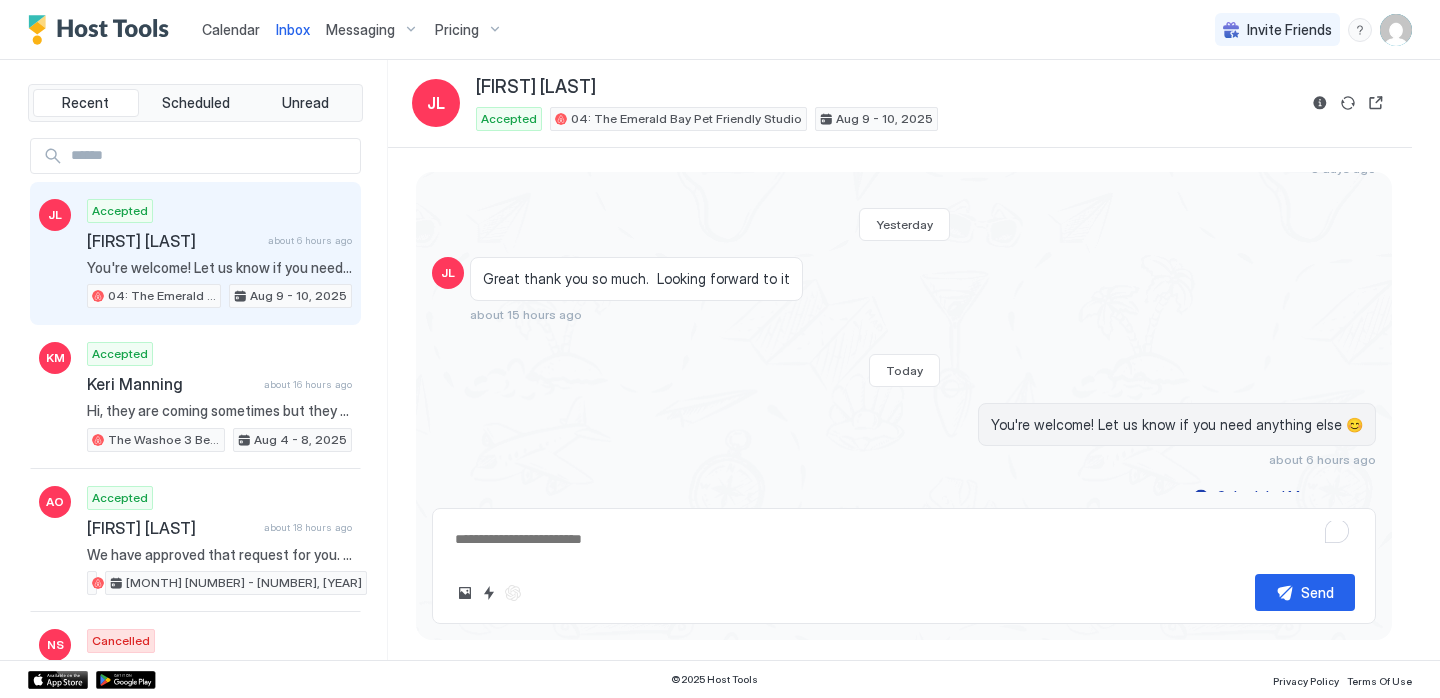 type on "*" 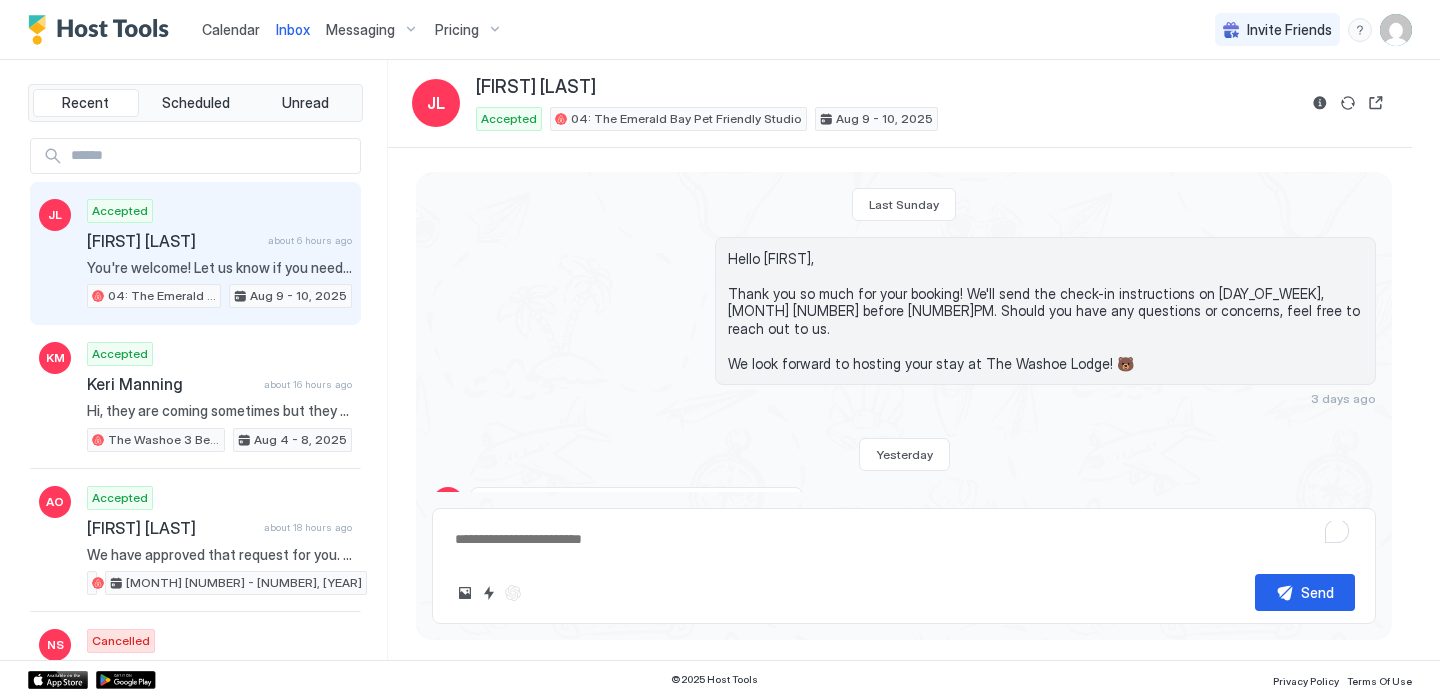 scroll, scrollTop: 230, scrollLeft: 0, axis: vertical 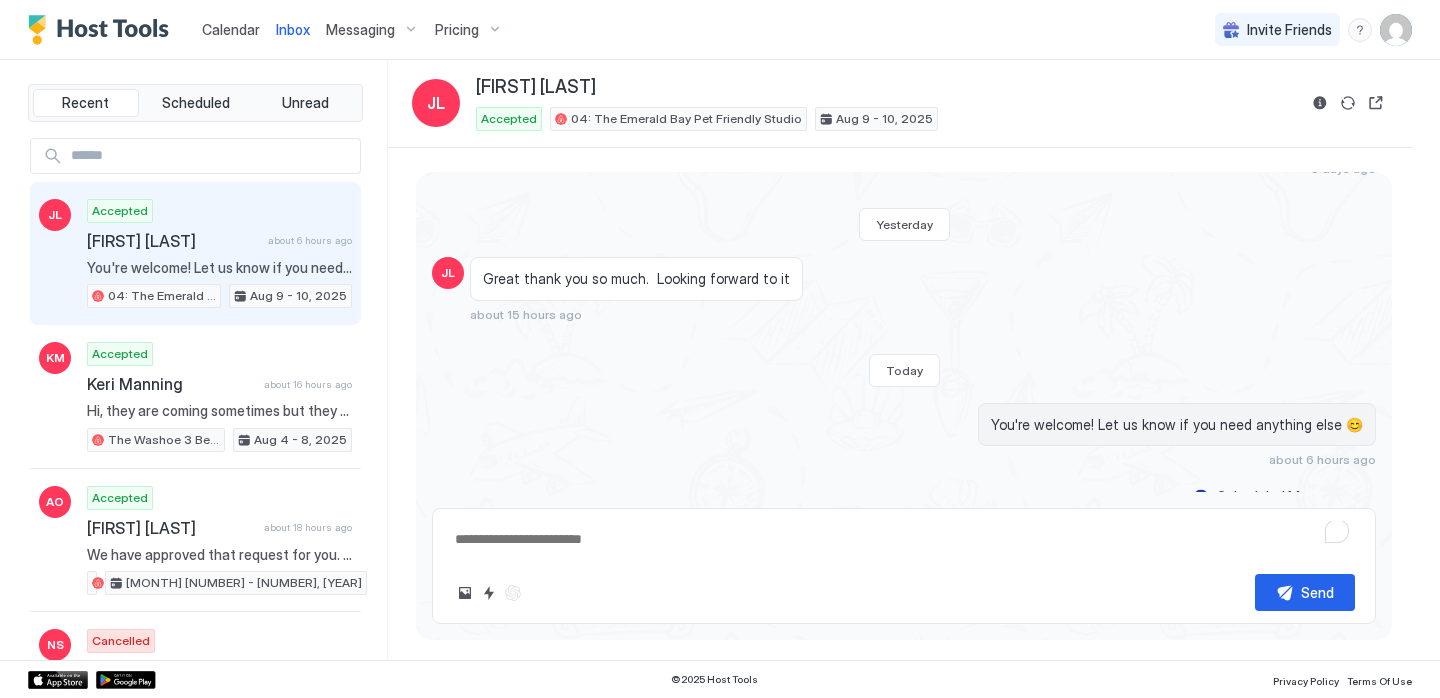 click on "Calendar" at bounding box center [231, 29] 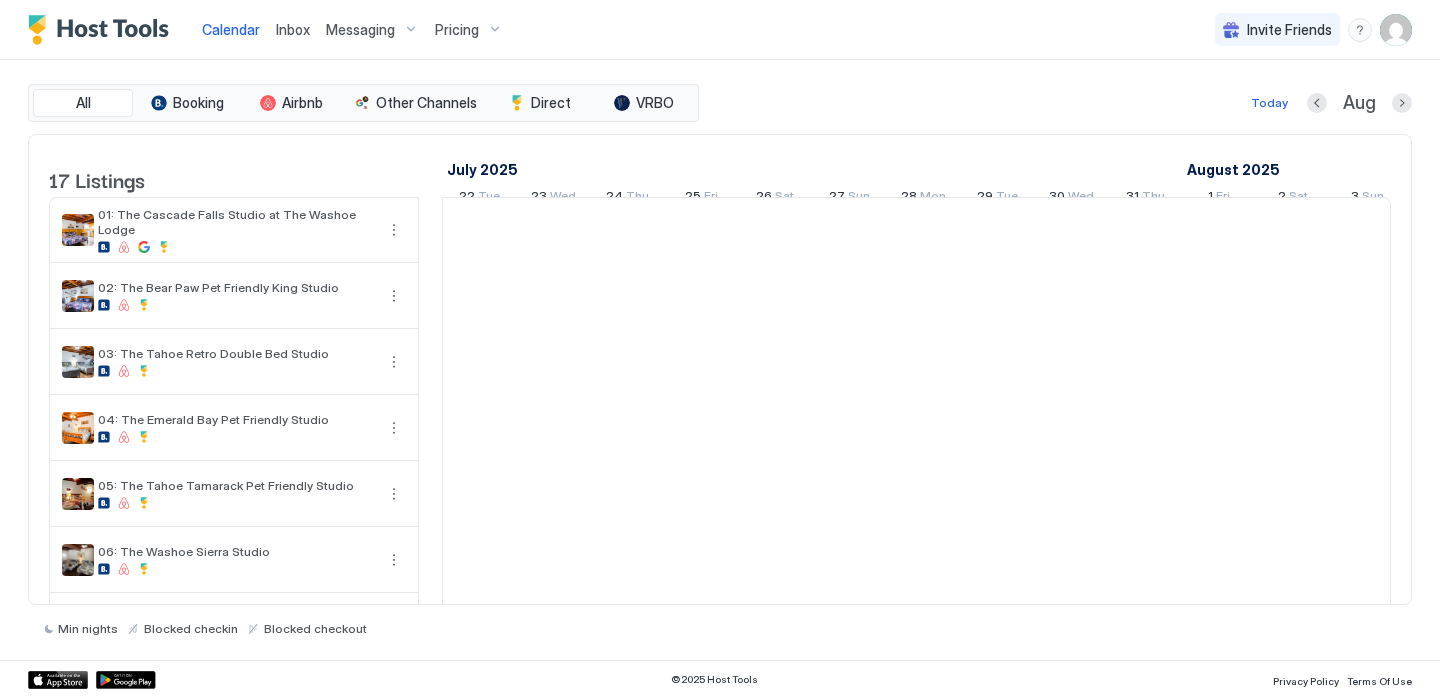 scroll, scrollTop: 0, scrollLeft: 1111, axis: horizontal 